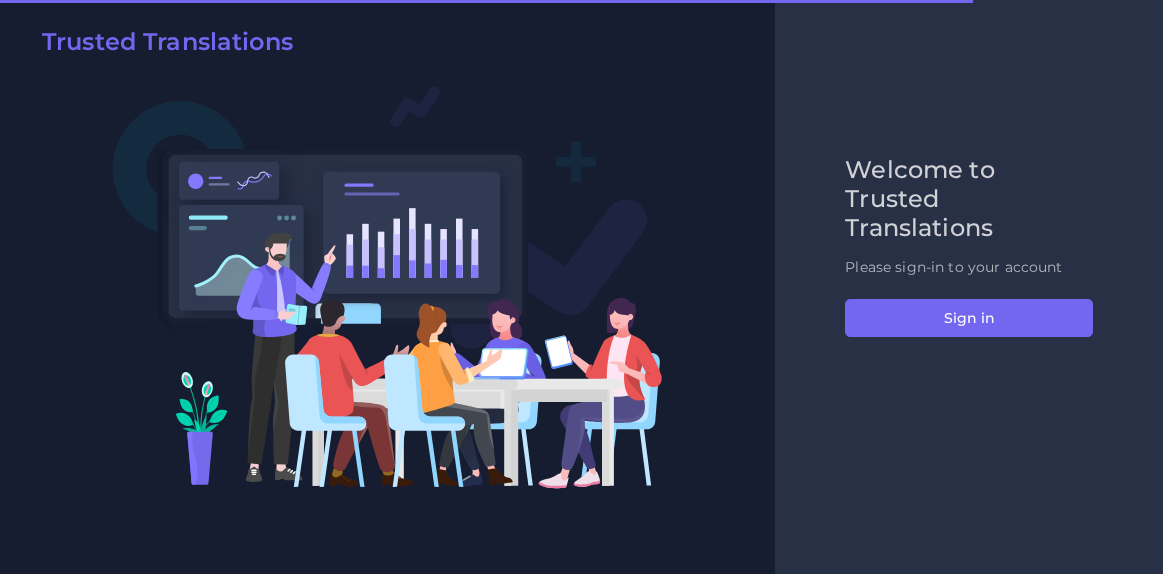 scroll, scrollTop: 0, scrollLeft: 0, axis: both 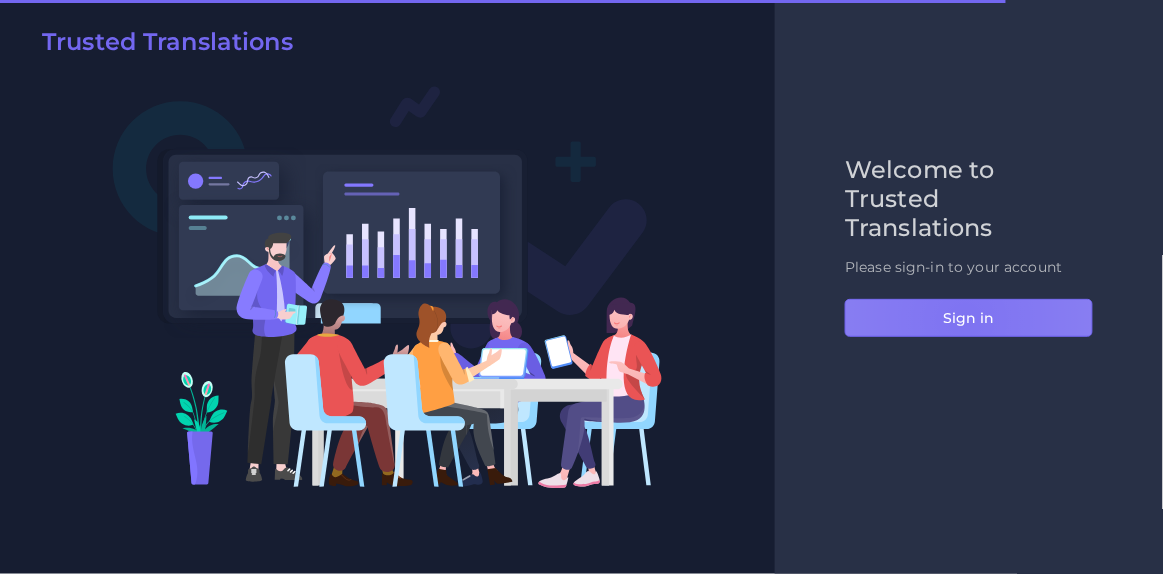 click on "Sign in" at bounding box center [969, 318] 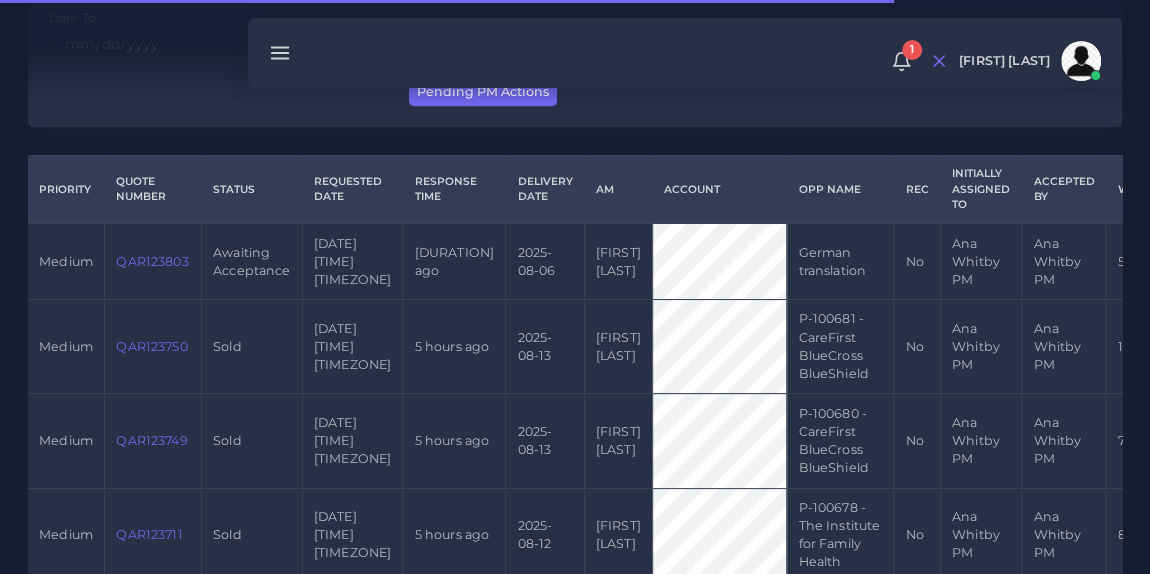 scroll, scrollTop: 436, scrollLeft: 0, axis: vertical 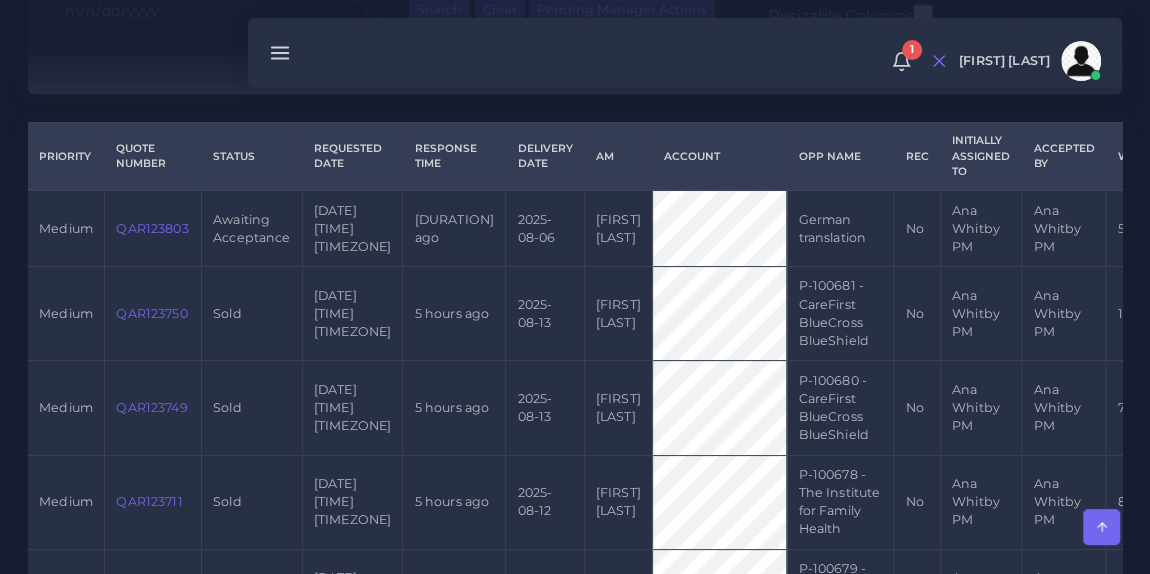 click on "QAR123803" at bounding box center (152, 228) 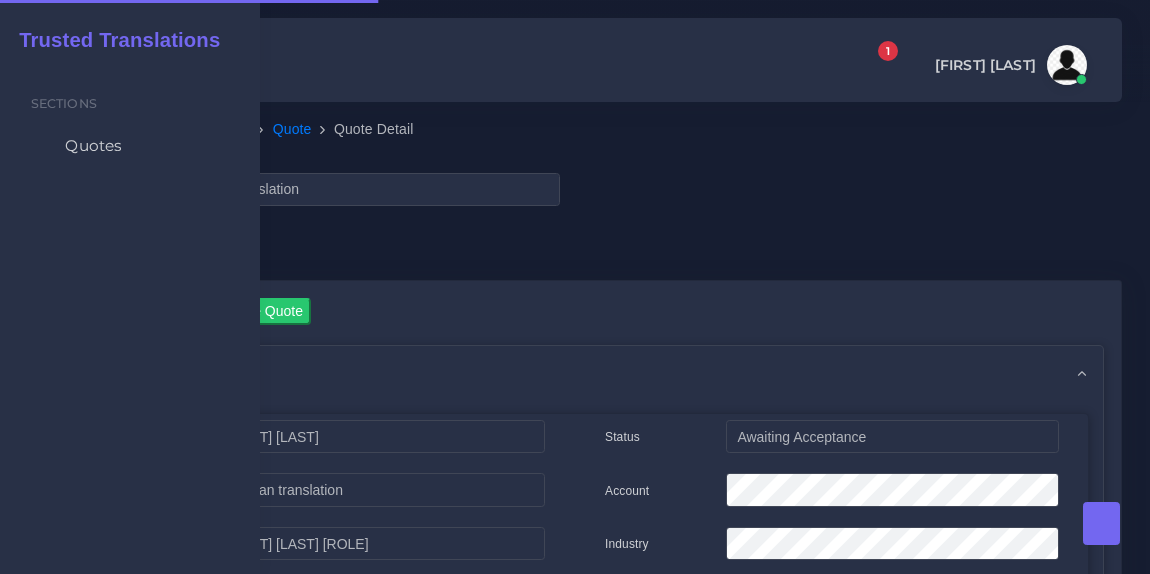 scroll, scrollTop: 0, scrollLeft: 0, axis: both 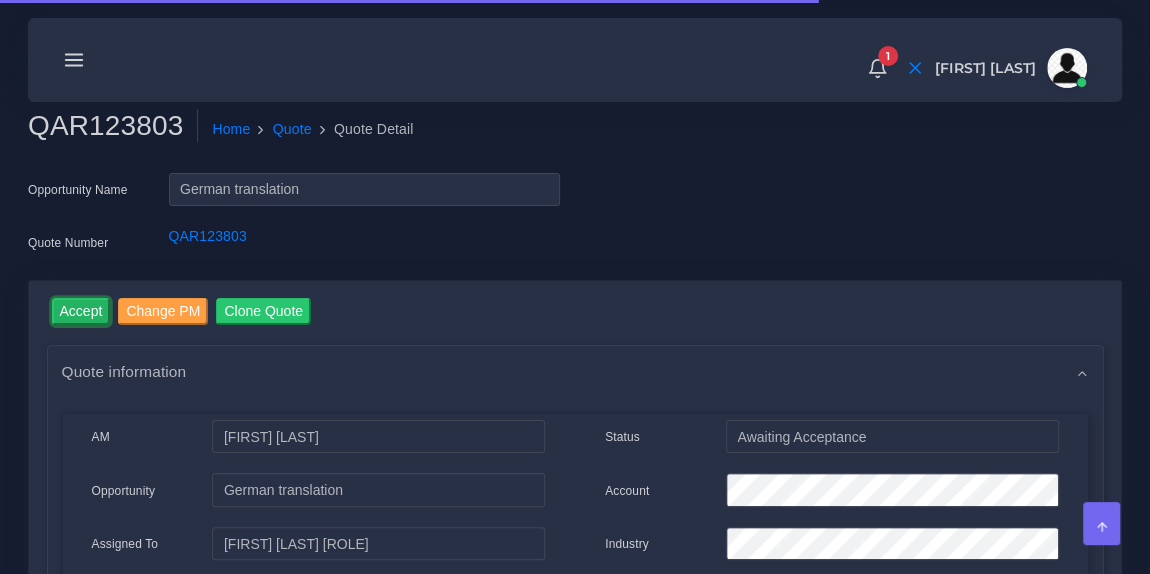 click on "Accept" at bounding box center [81, 311] 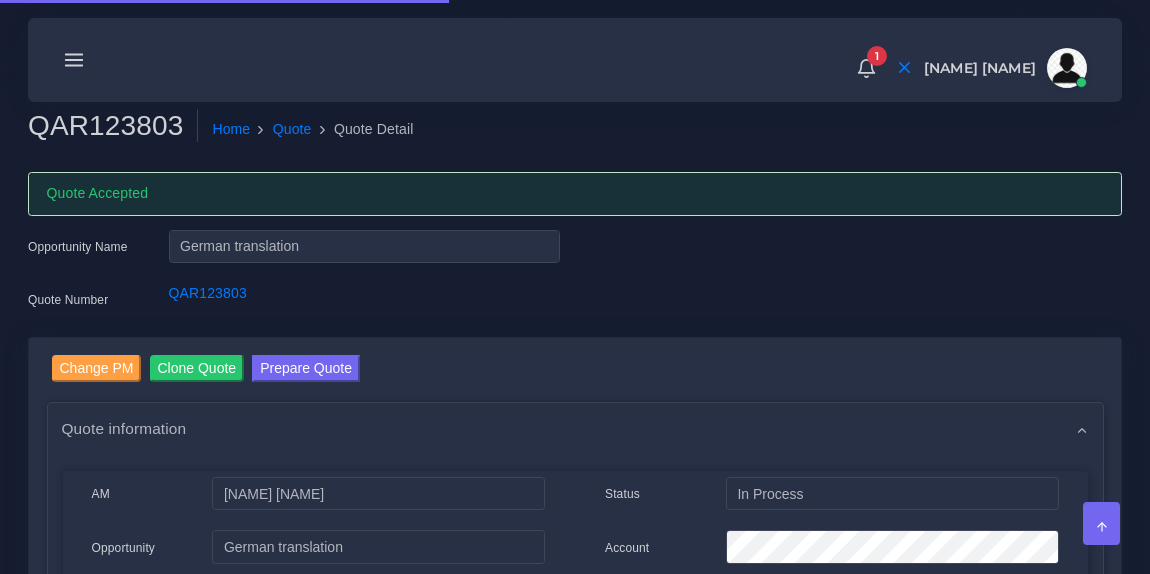 scroll, scrollTop: 0, scrollLeft: 0, axis: both 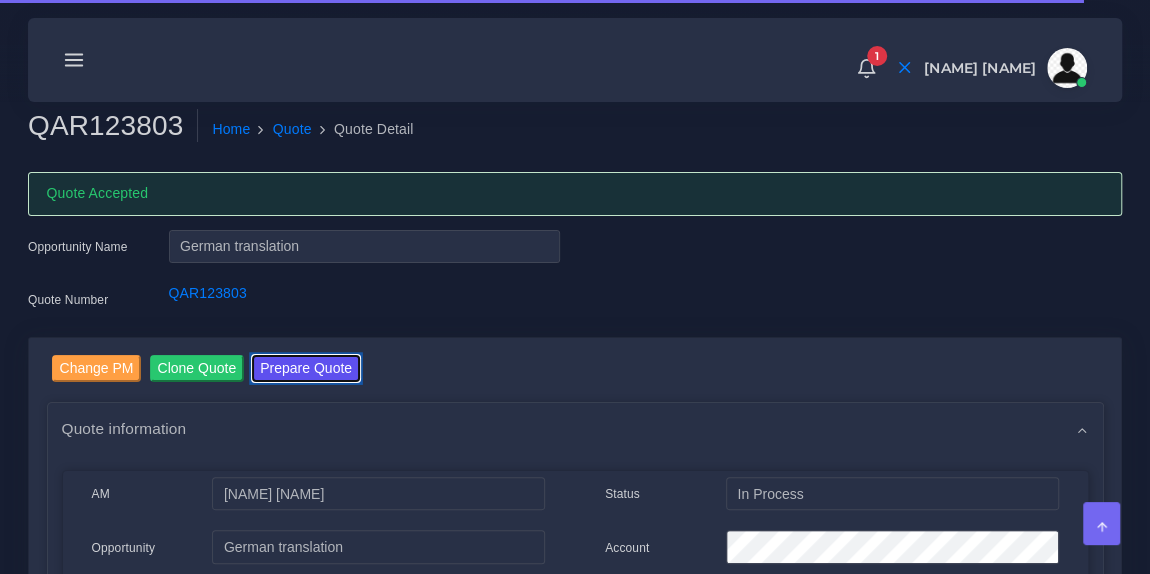 click on "Prepare Quote" at bounding box center [306, 368] 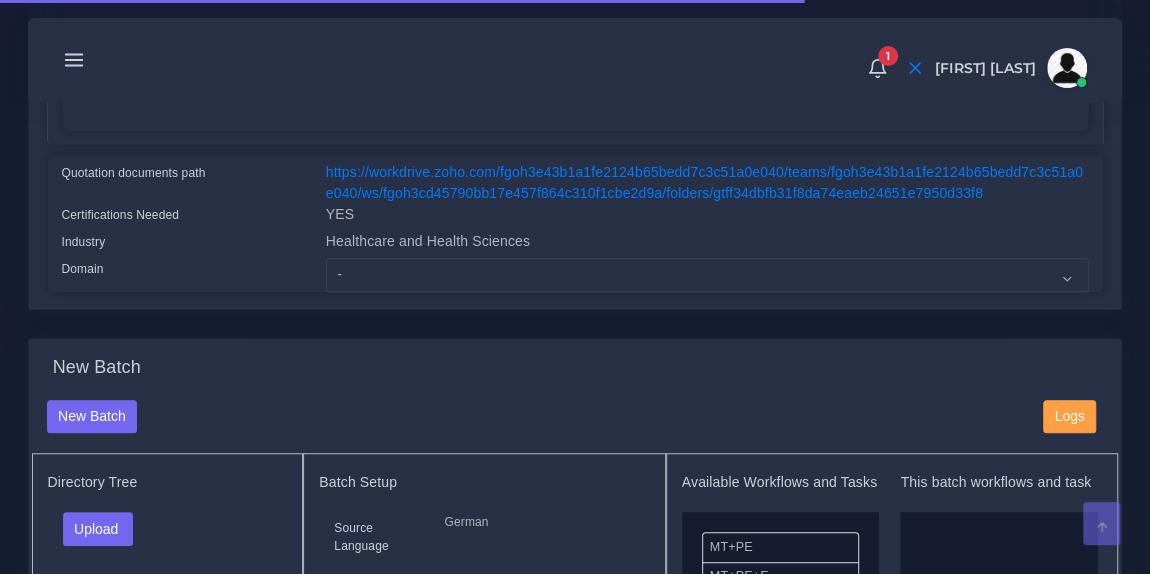 scroll, scrollTop: 463, scrollLeft: 0, axis: vertical 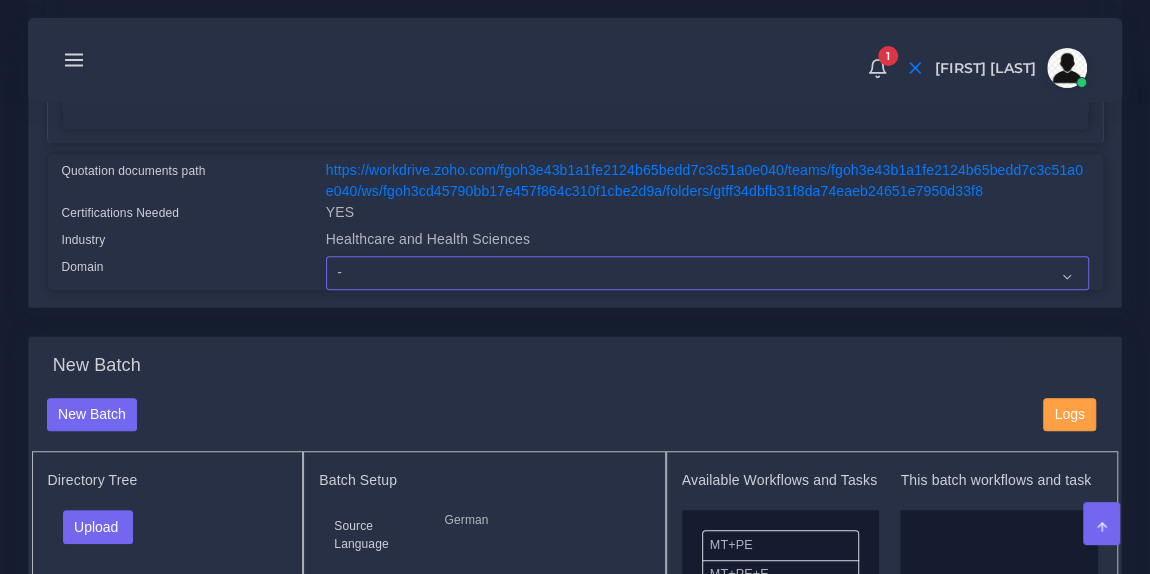 click on "-
Advertising and Media
Agriculture, Forestry and Fishing
Architecture, Building and Construction
Automotive
Chemicals
Computer Hardware
Computer Software
Consumer Electronics - Home appliances
Education
Energy, Water, Transportation and Utilities
Finance - Banking
Food Manufacturing and Services
Healthcare and Health Sciences
Hospitality, Leisure, Tourism and Arts
Human Resources - HR
Industrial Electronics
Industrial Manufacturing Insurance" at bounding box center [707, 273] 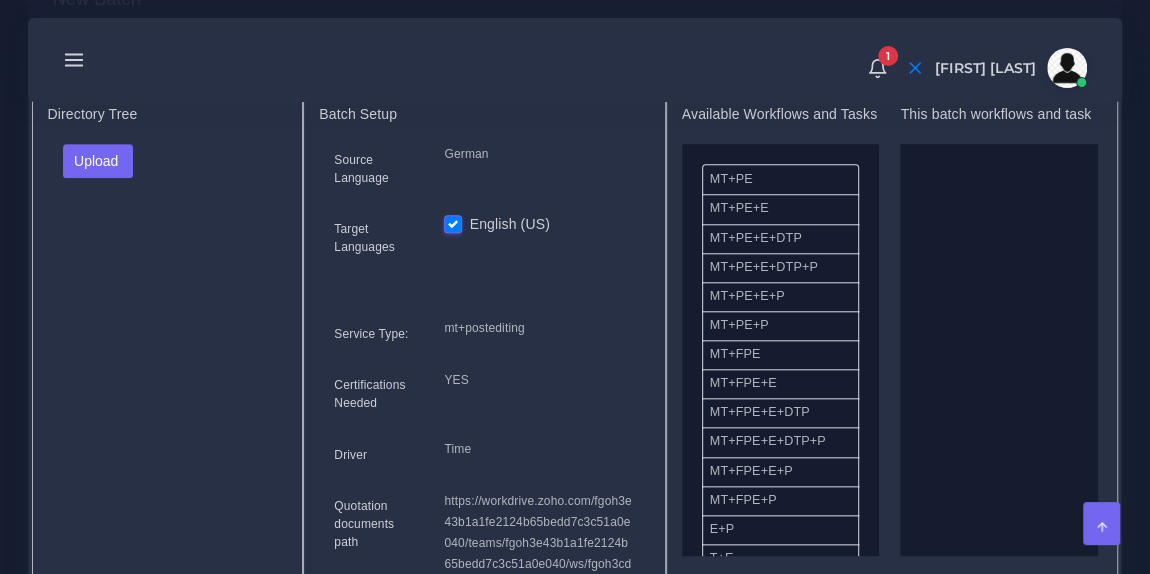 scroll, scrollTop: 884, scrollLeft: 0, axis: vertical 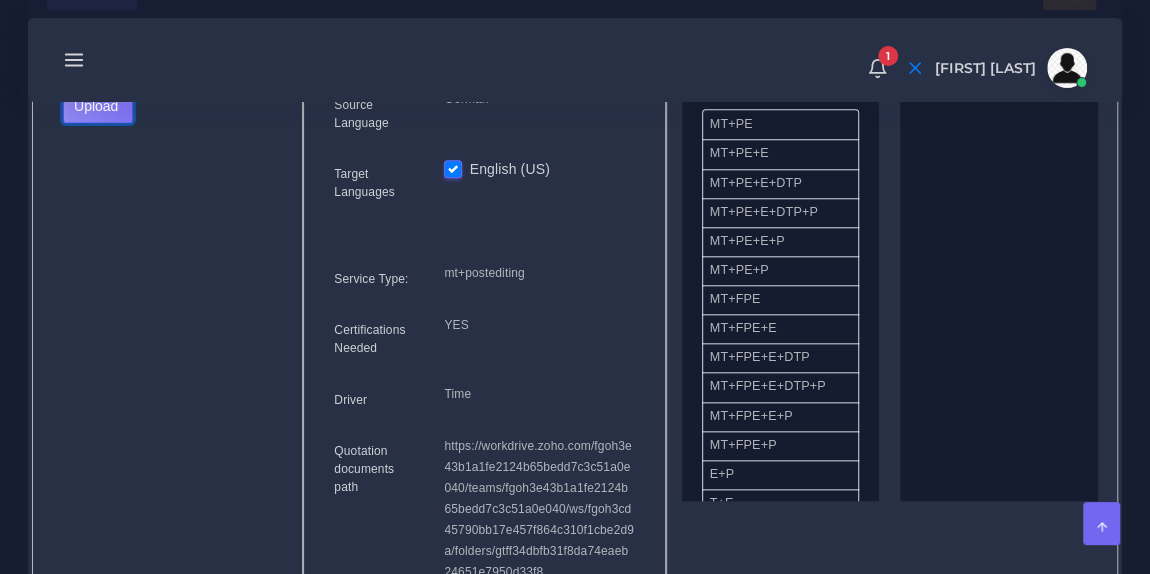 click on "Upload" at bounding box center (98, 106) 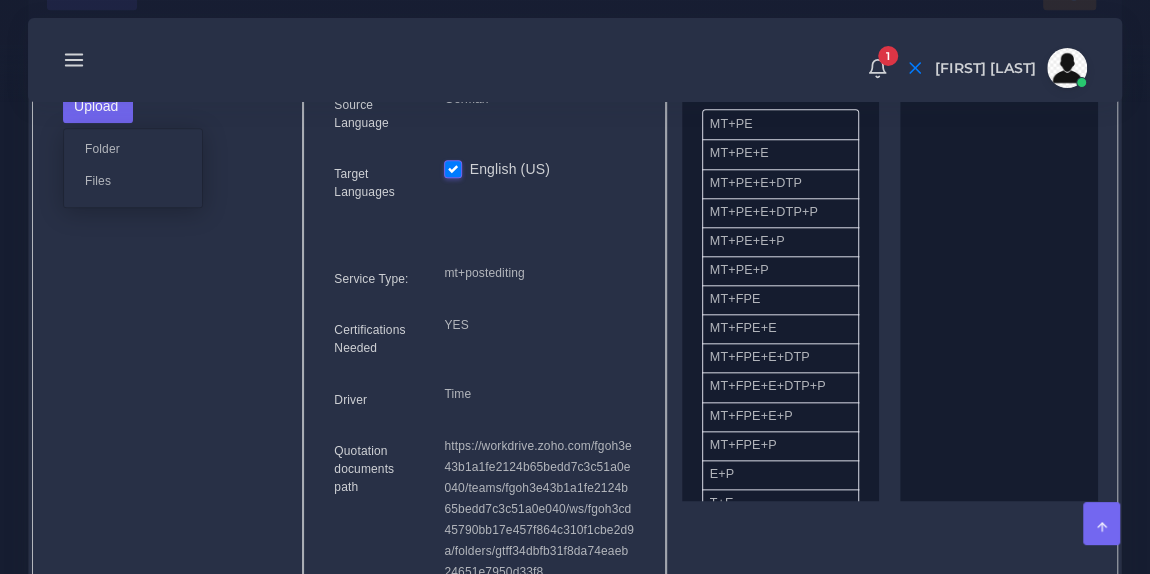click on "Files" at bounding box center [133, 180] 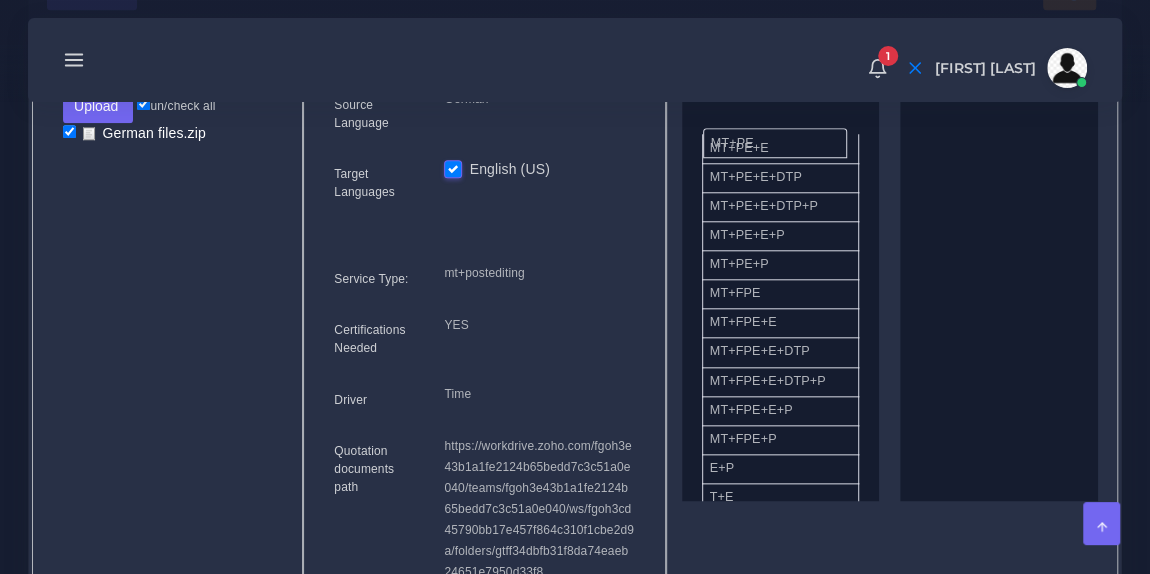drag, startPoint x: 801, startPoint y: 136, endPoint x: 1028, endPoint y: 266, distance: 261.5894 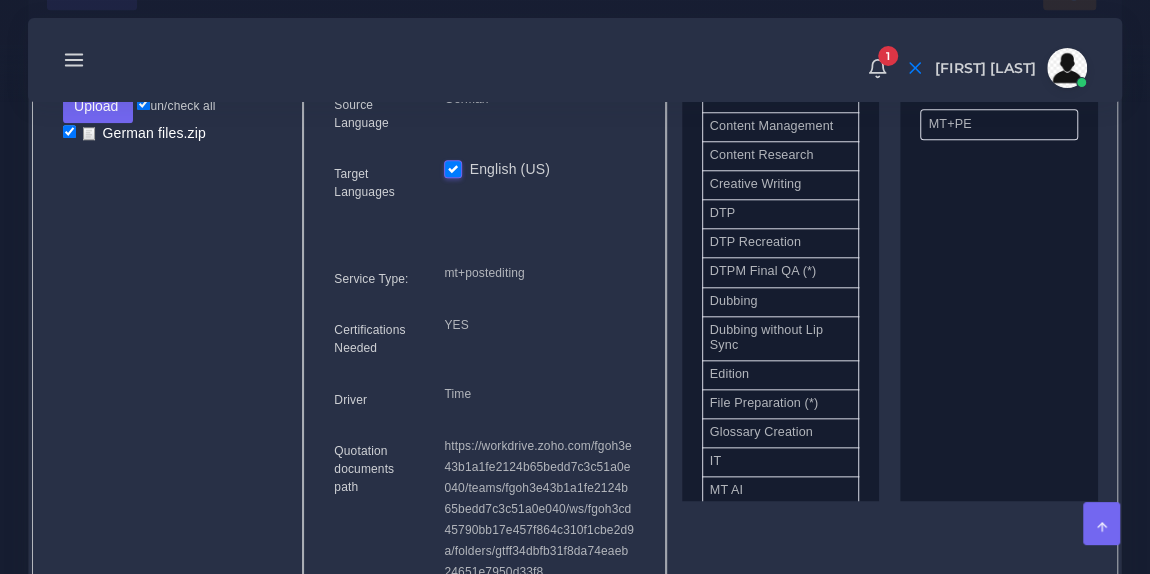 scroll, scrollTop: 580, scrollLeft: 0, axis: vertical 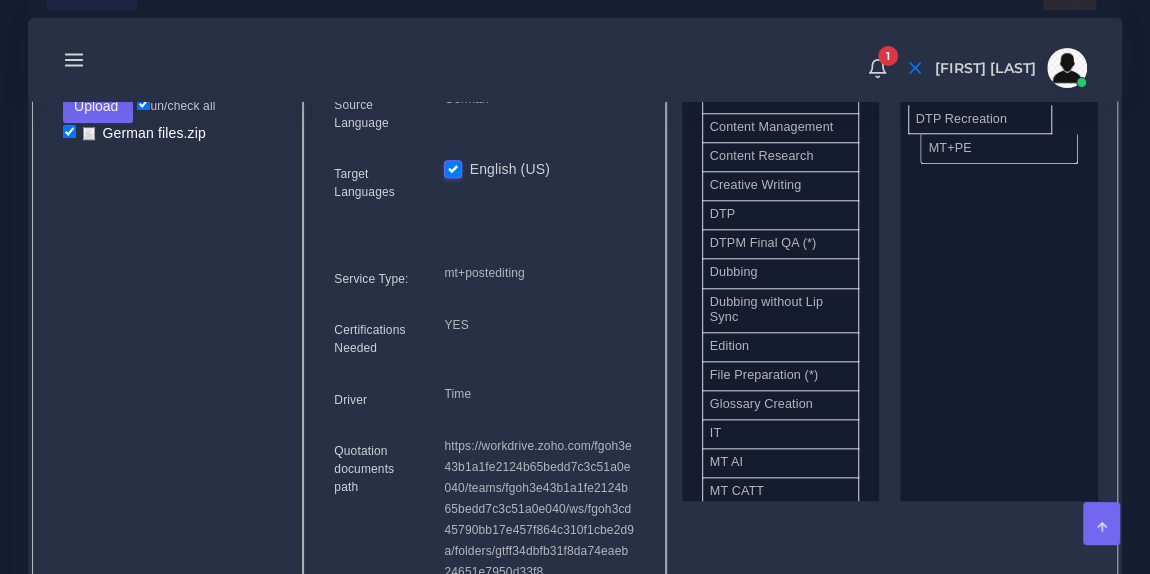 drag, startPoint x: 791, startPoint y: 240, endPoint x: 1001, endPoint y: 109, distance: 247.5096 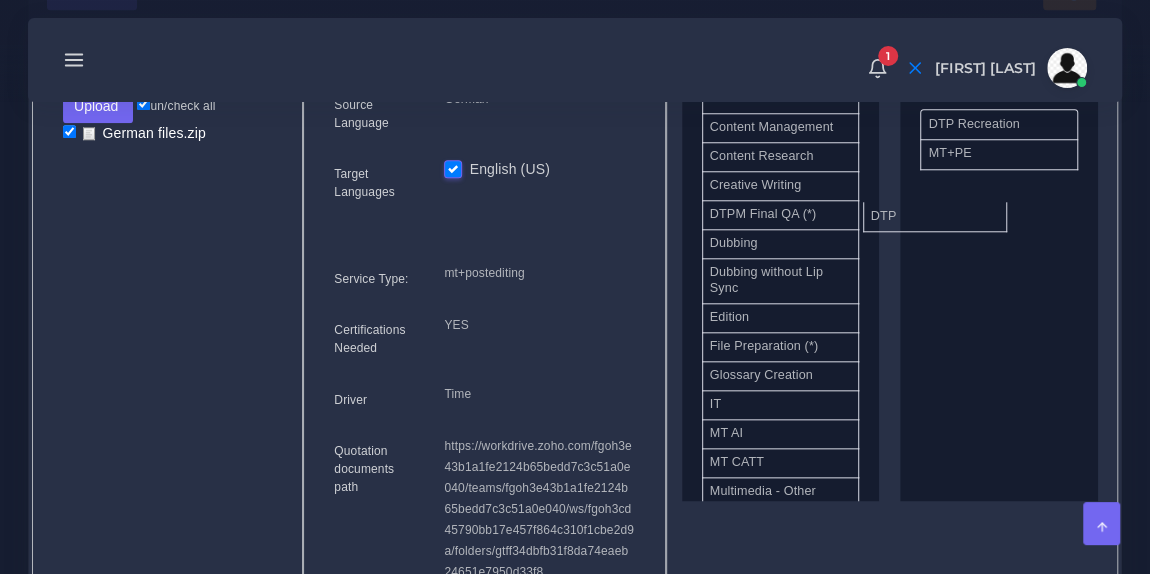 drag, startPoint x: 801, startPoint y: 216, endPoint x: 979, endPoint y: 213, distance: 178.02528 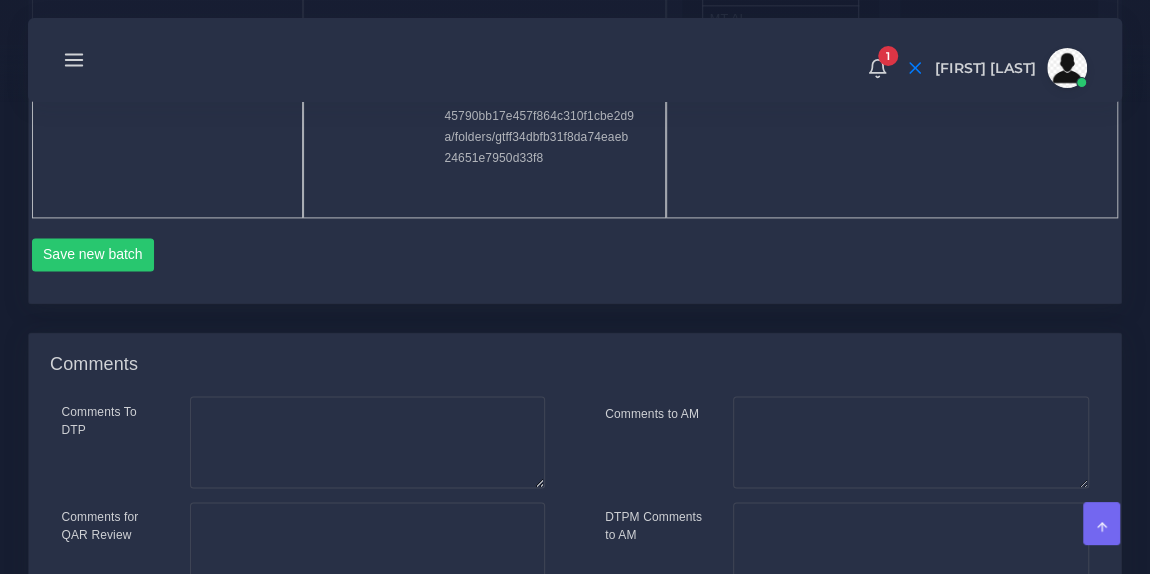 scroll, scrollTop: 1309, scrollLeft: 0, axis: vertical 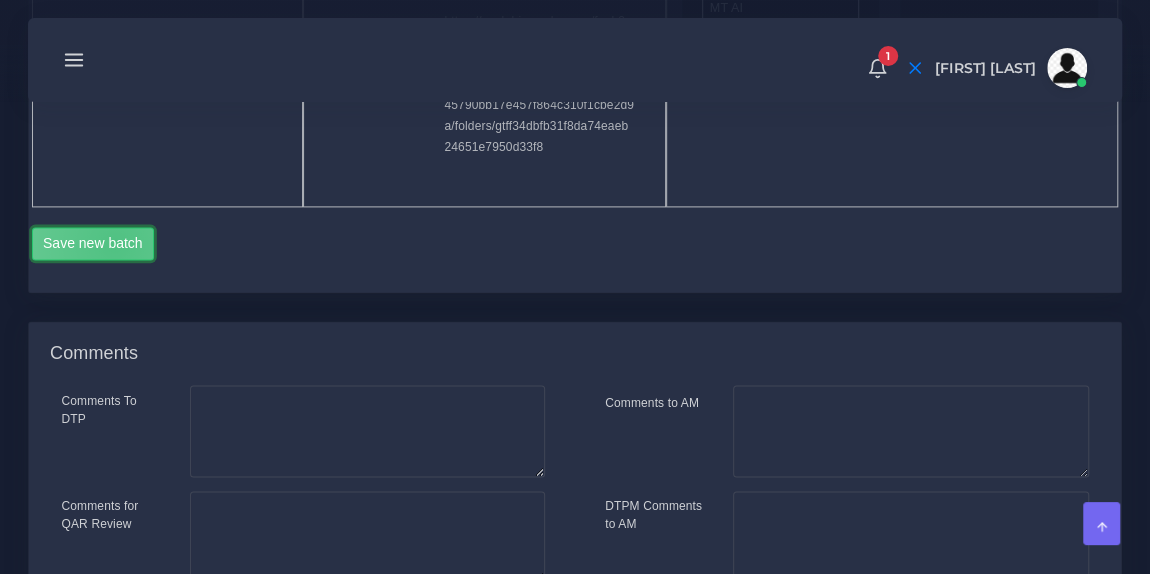 click on "Save new batch" at bounding box center (93, 244) 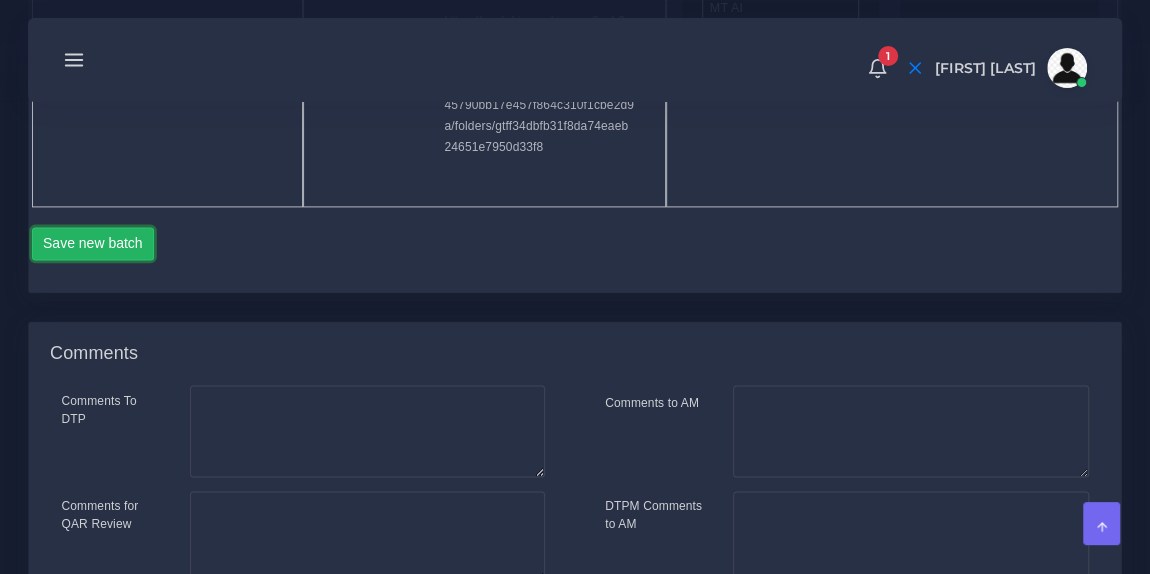 type 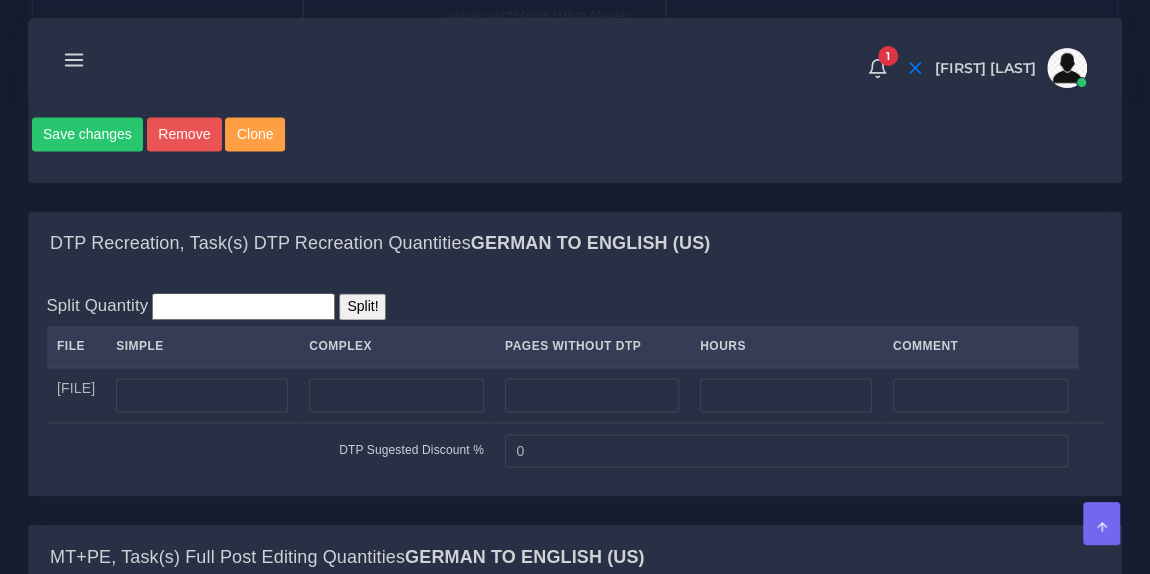 scroll, scrollTop: 1472, scrollLeft: 0, axis: vertical 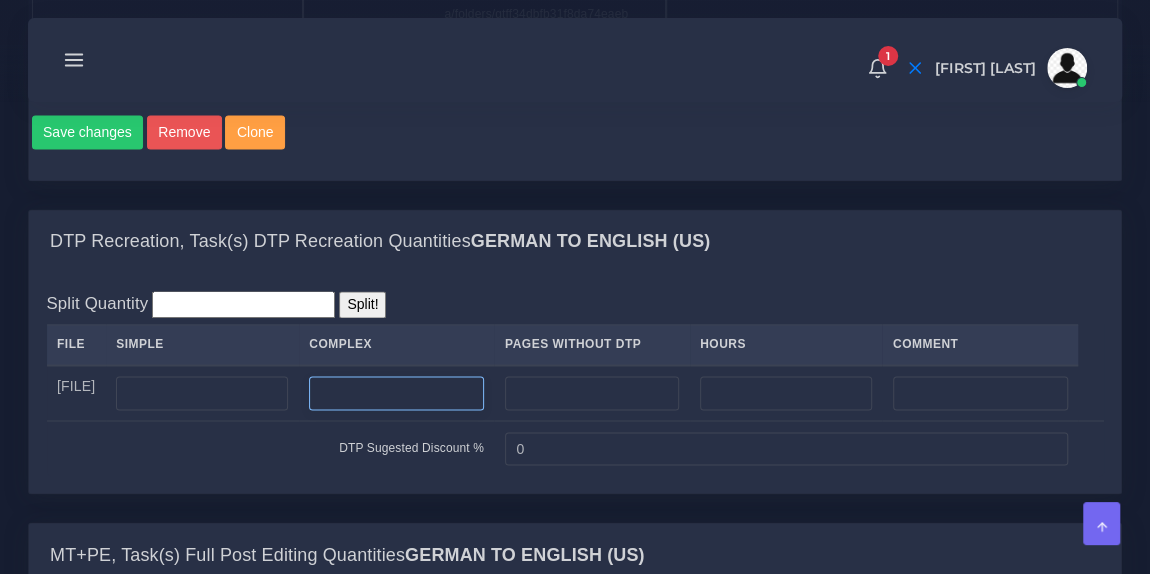click at bounding box center (396, 393) 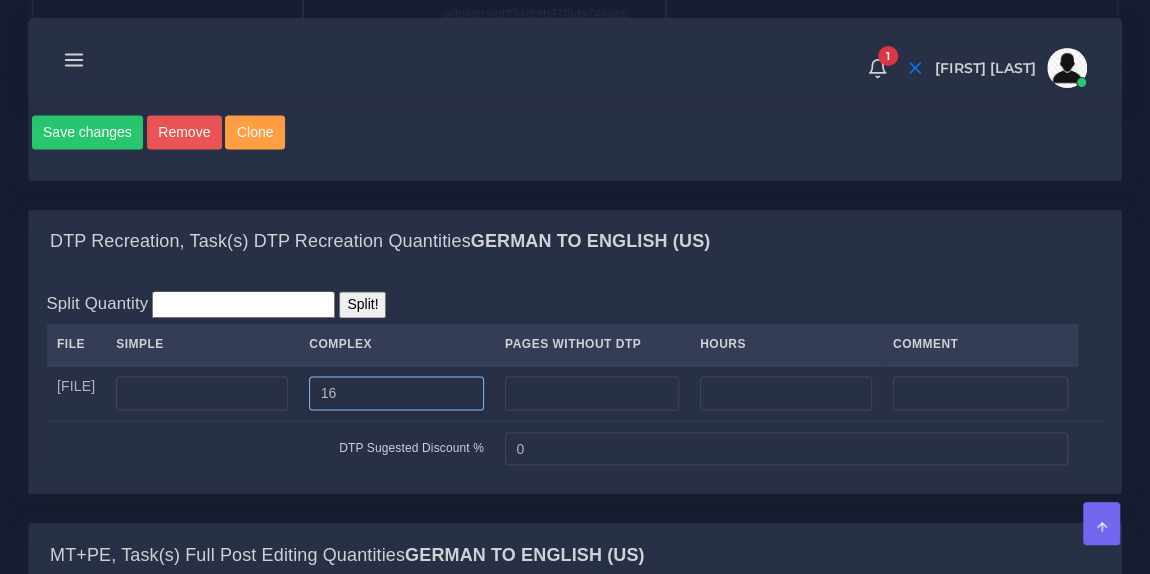 type on "16" 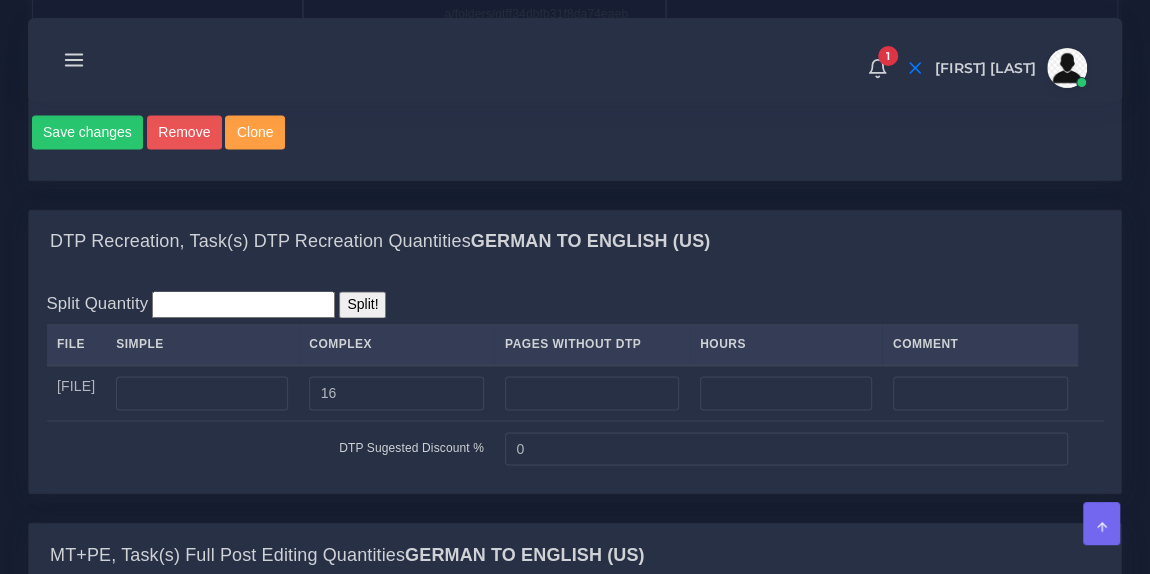 click on "Split Quantity
Split!
File
Simple
Complex
Pages Without DTP
Hours
Comment
[FILE] [NUMBER] 0" at bounding box center (575, 383) 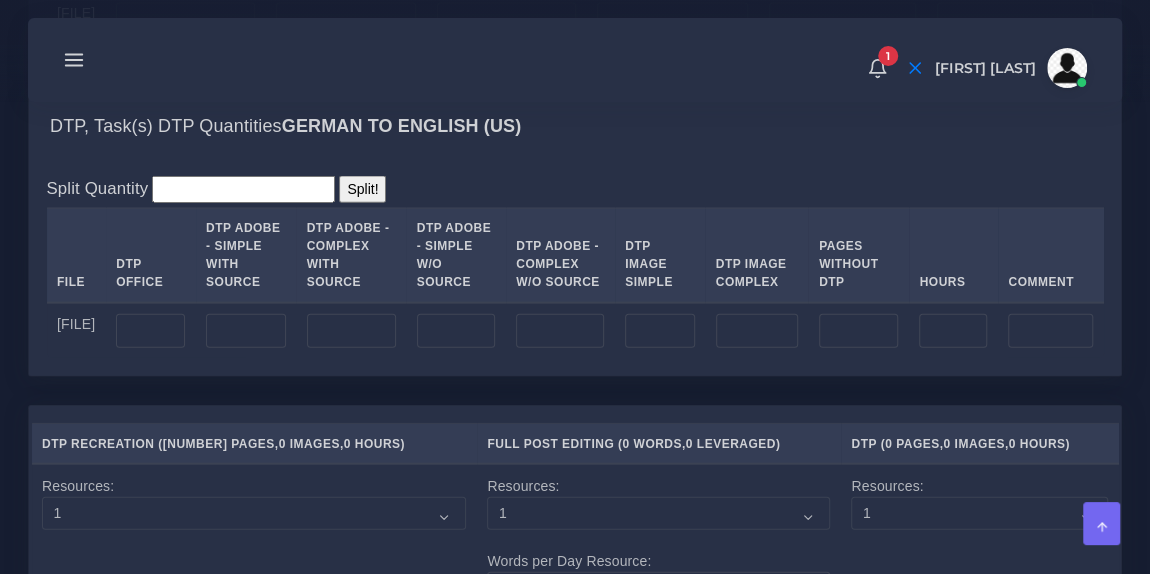 scroll, scrollTop: 2179, scrollLeft: 0, axis: vertical 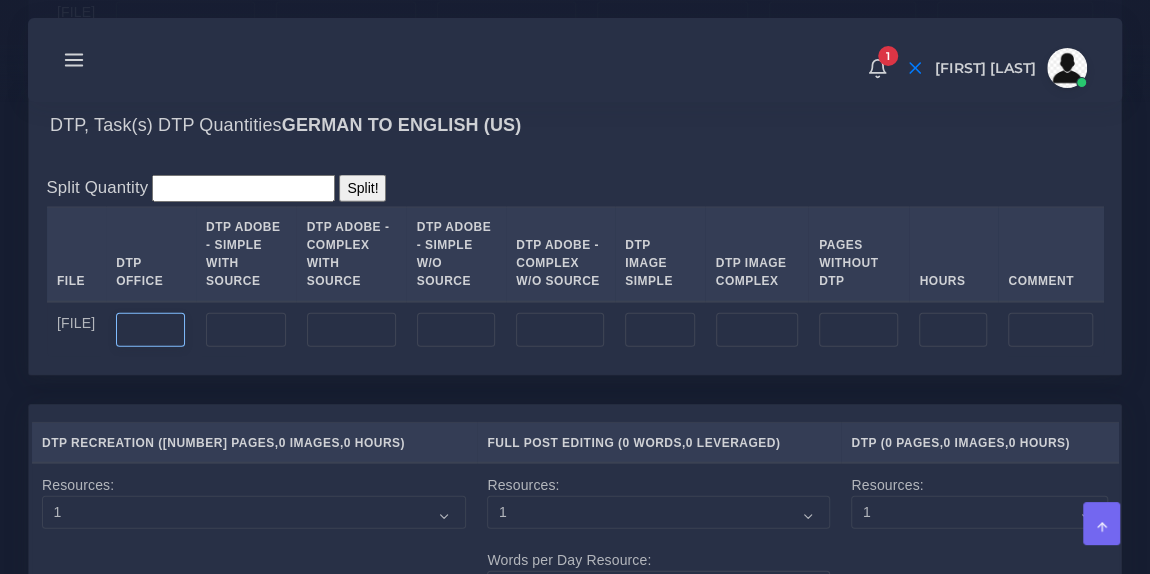 click at bounding box center (150, 330) 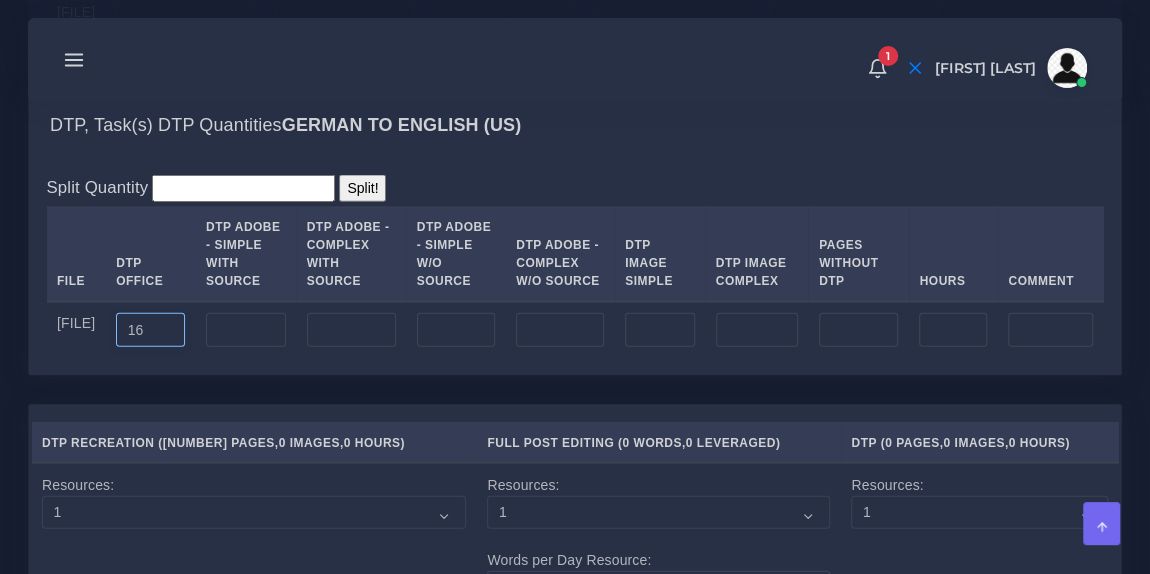 type on "16" 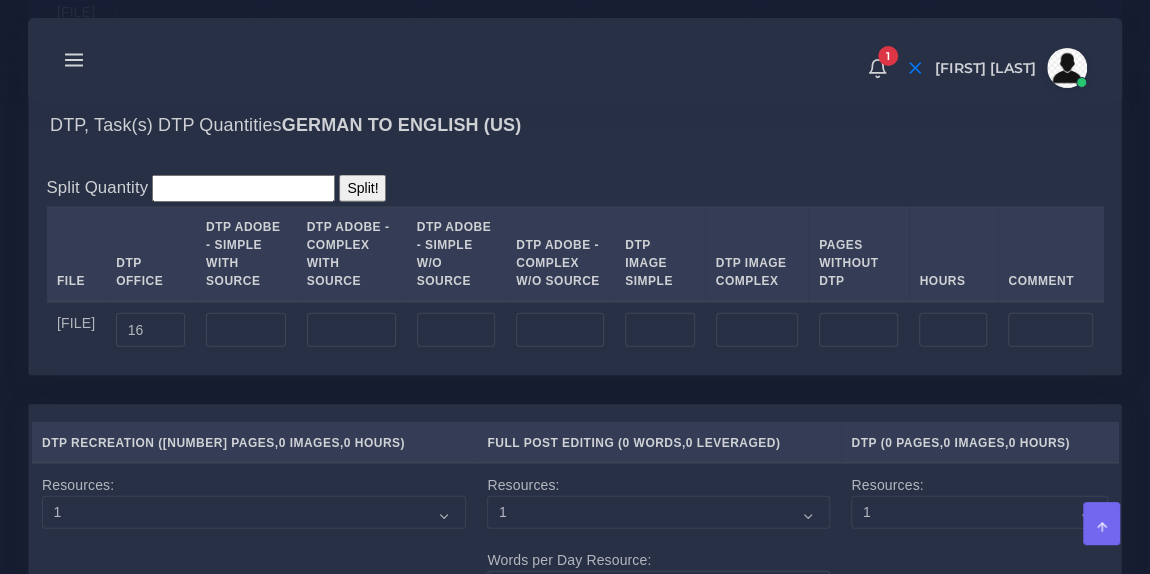 click on "Split Quantity
Split!
File
DTP Office
DTP Adobe - Simple With Source
DTP Adobe - Complex With Source
DTP Adobe - Simple W/O Source
DTP Adobe - Complex W/O Source Hours [NUMBER]" at bounding box center [575, 266] 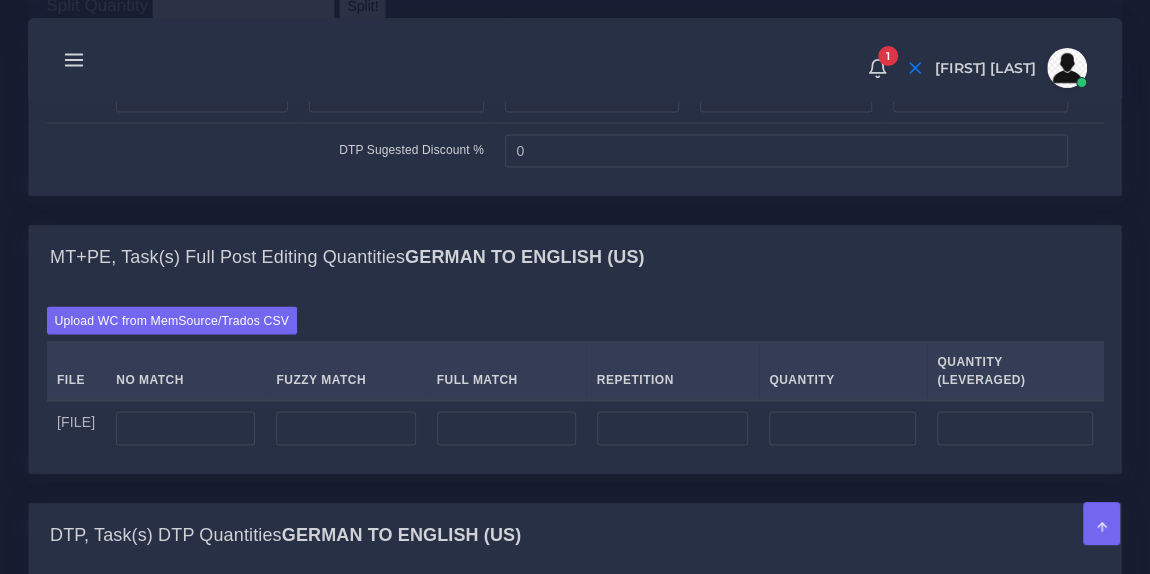 scroll, scrollTop: 1772, scrollLeft: 0, axis: vertical 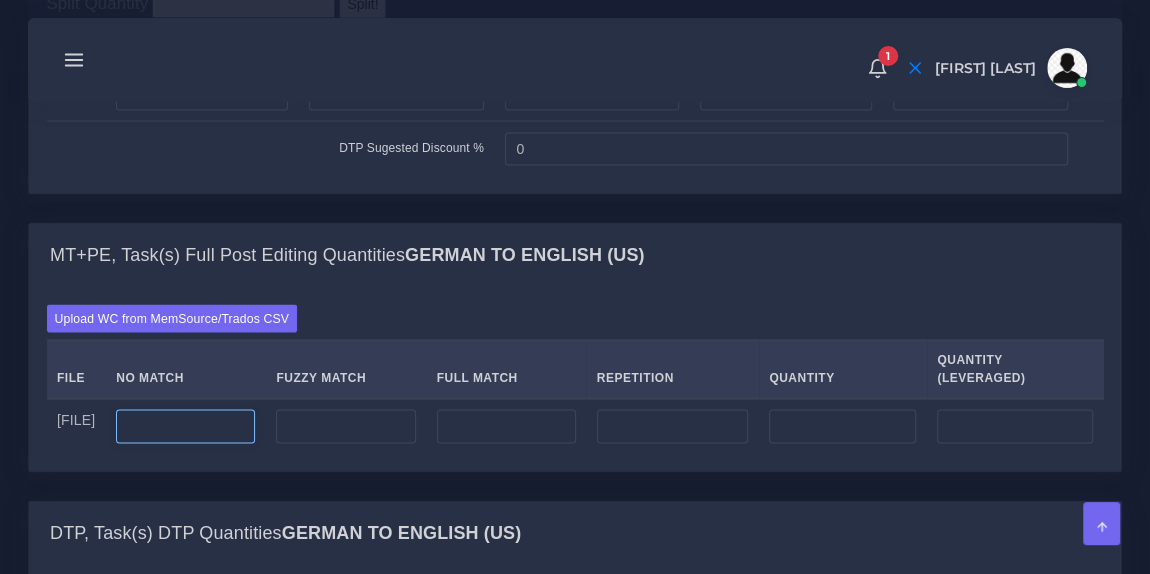 click at bounding box center [185, 426] 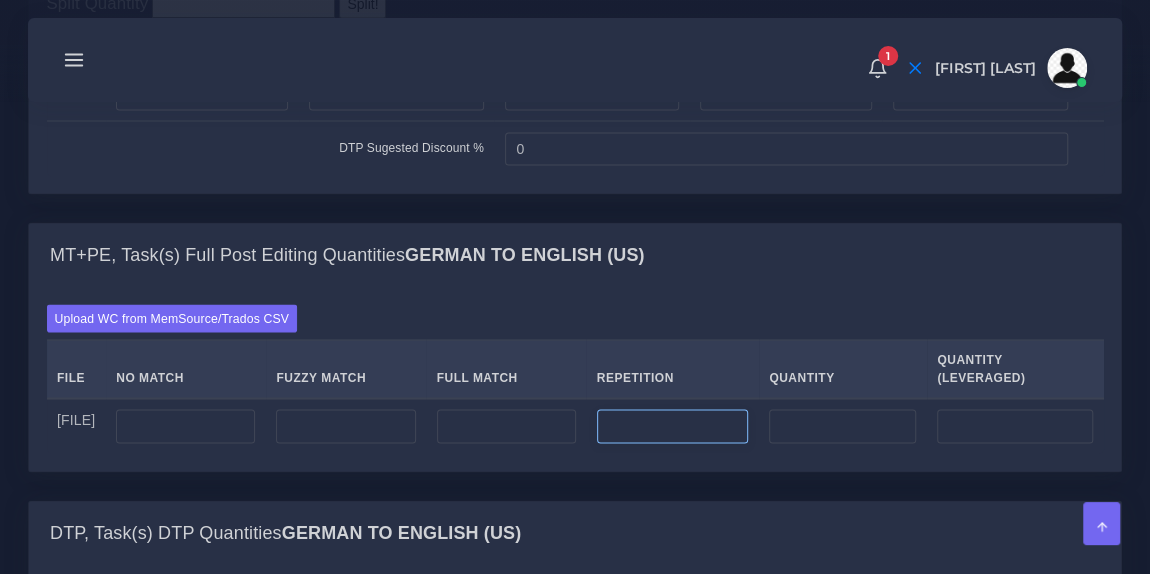 type on "[NUMBER]" 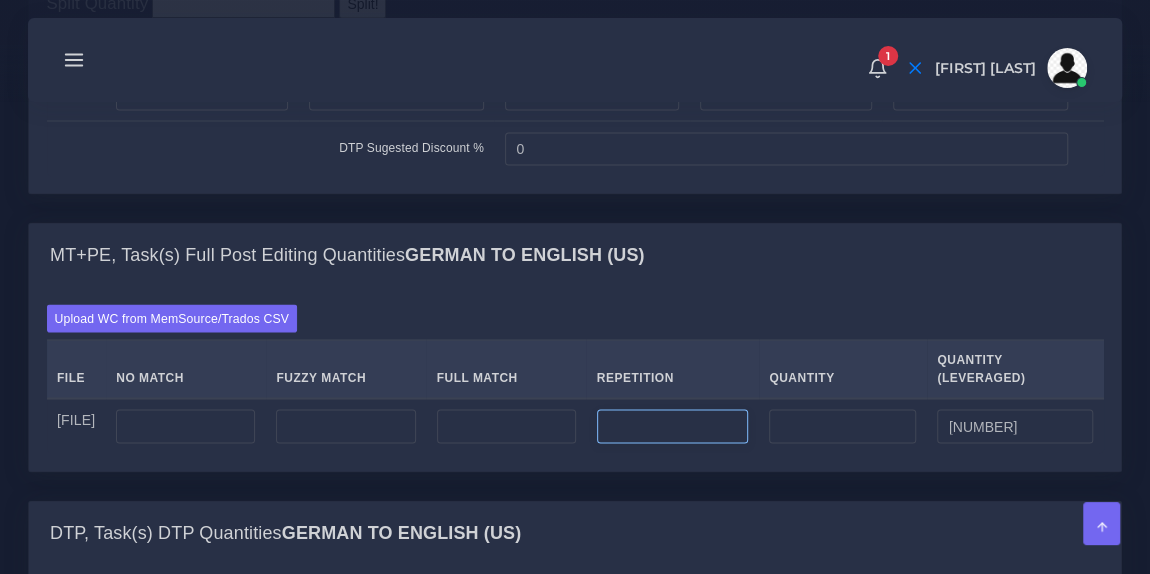 click at bounding box center (672, 426) 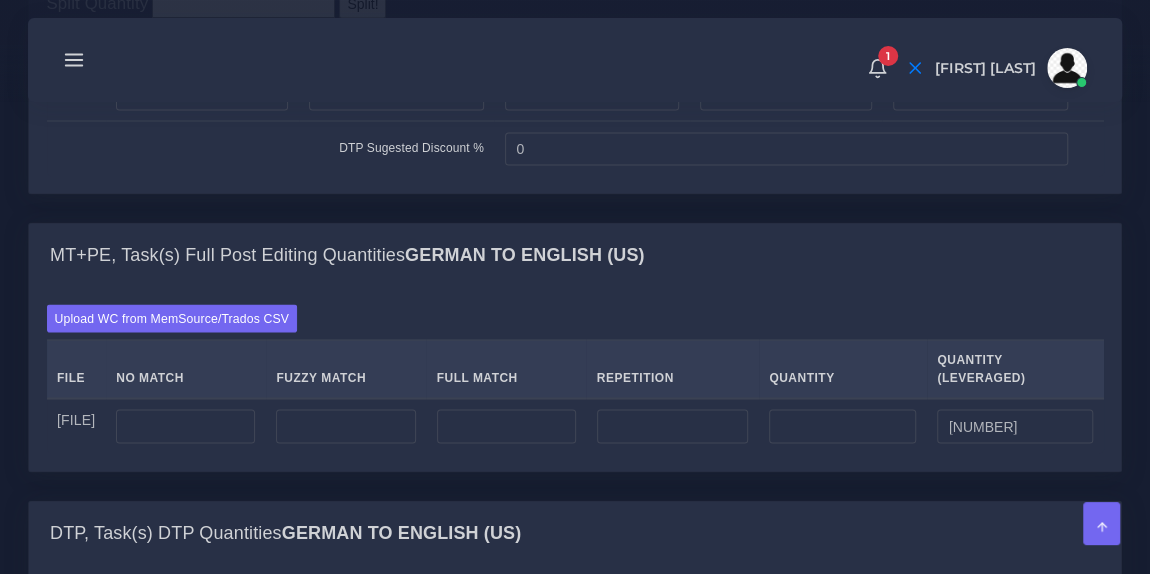 type on "[NUMBER]" 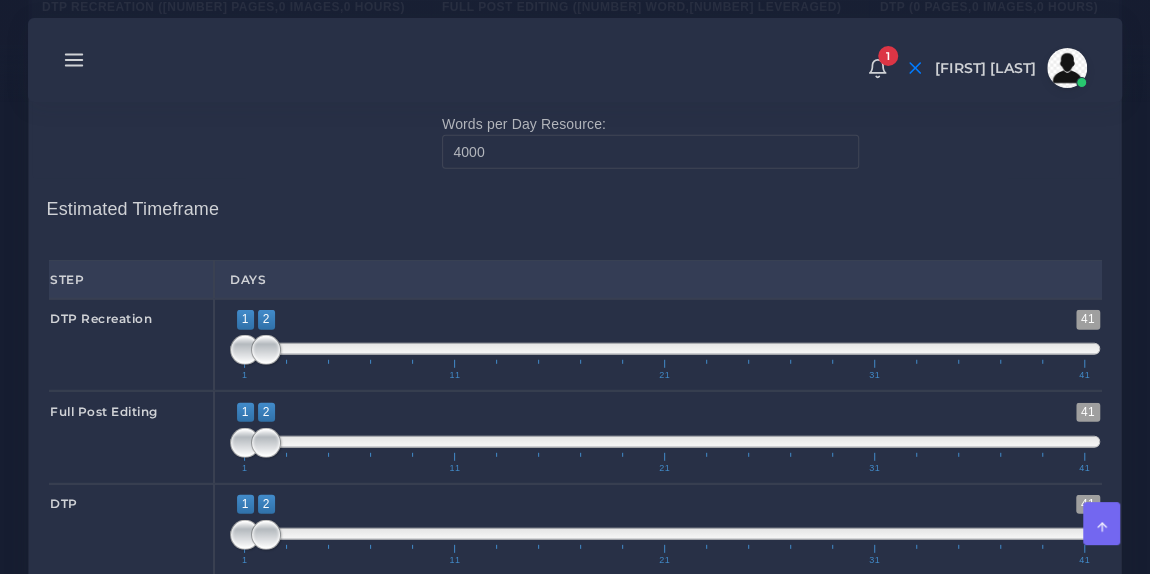 scroll, scrollTop: 2616, scrollLeft: 0, axis: vertical 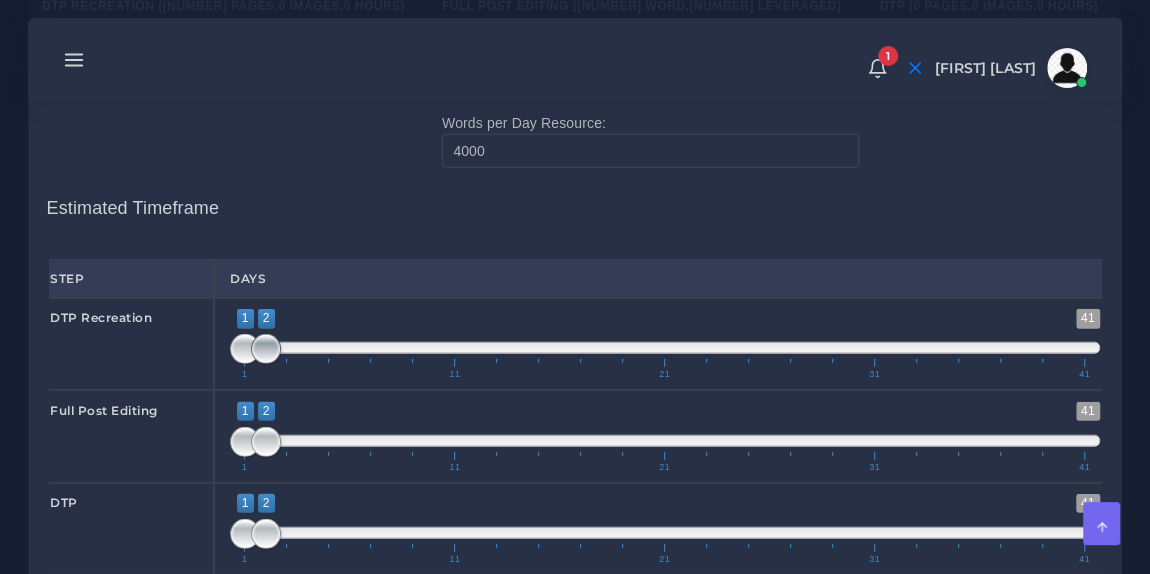 type on "1;1" 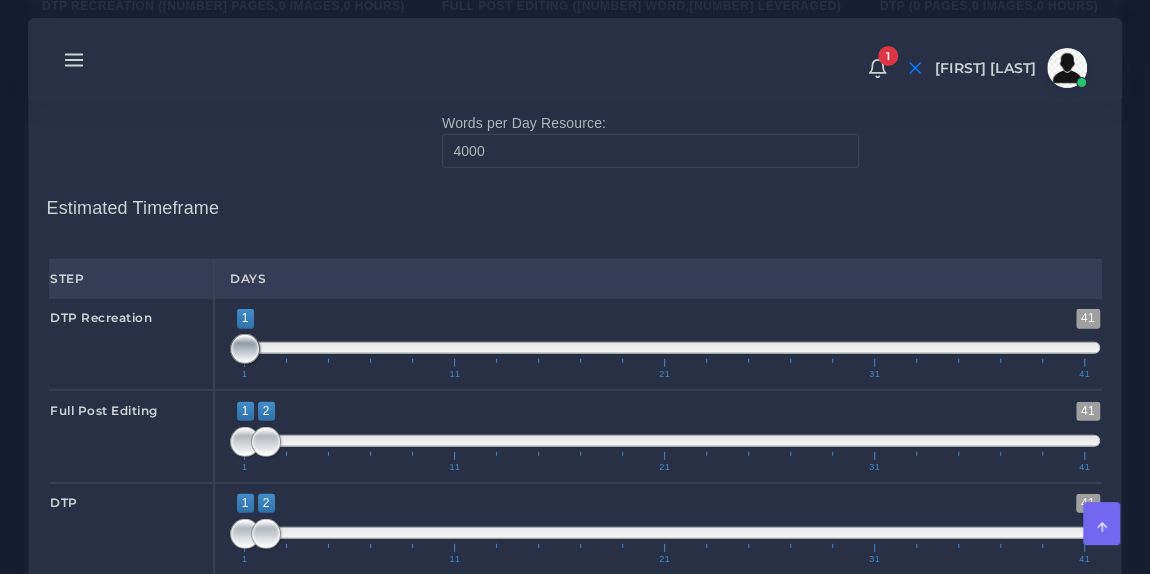 drag, startPoint x: 267, startPoint y: 357, endPoint x: 236, endPoint y: 359, distance: 31.06445 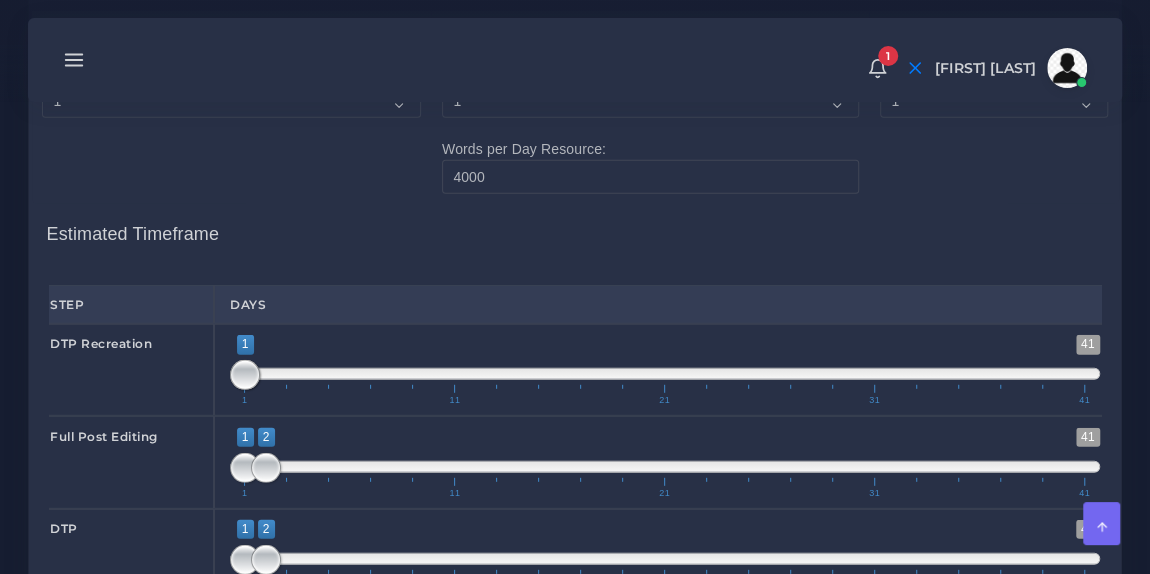 scroll, scrollTop: 2623, scrollLeft: 0, axis: vertical 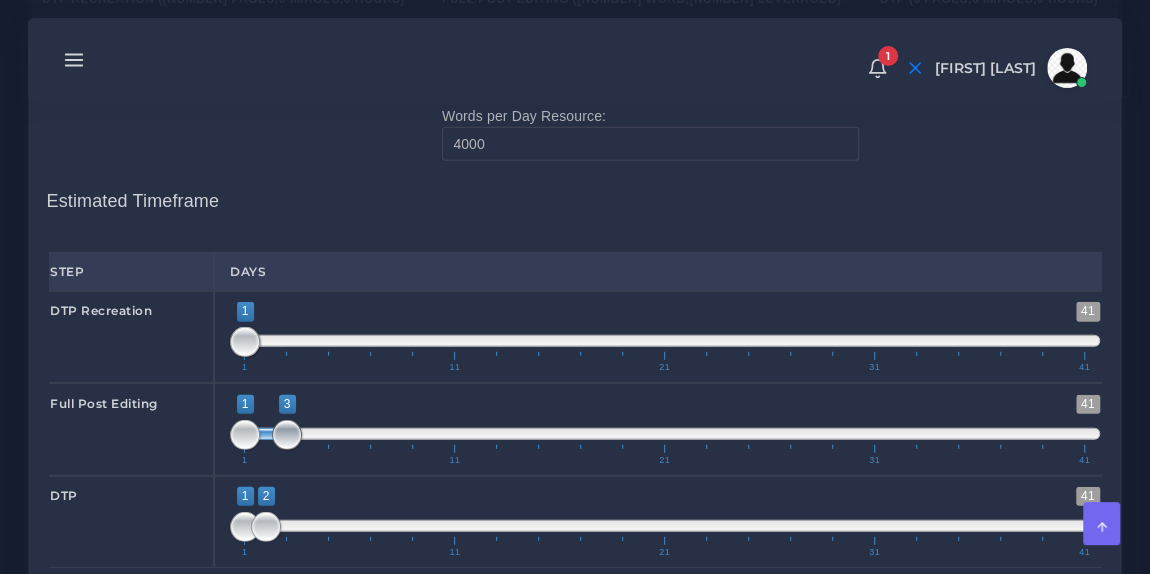 drag, startPoint x: 267, startPoint y: 446, endPoint x: 290, endPoint y: 448, distance: 23.086792 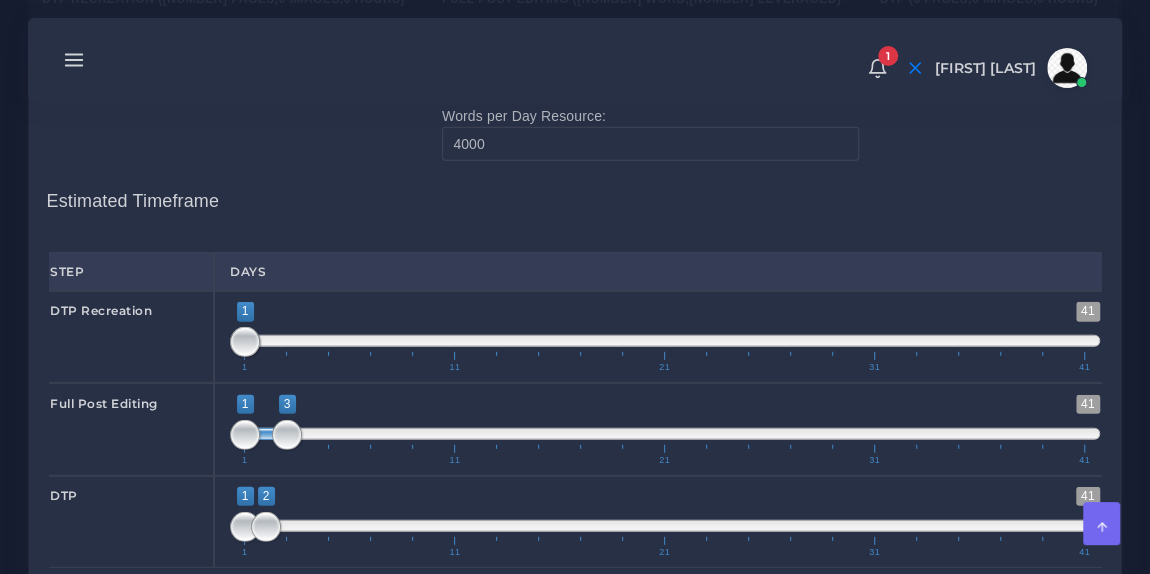 type on "2;4" 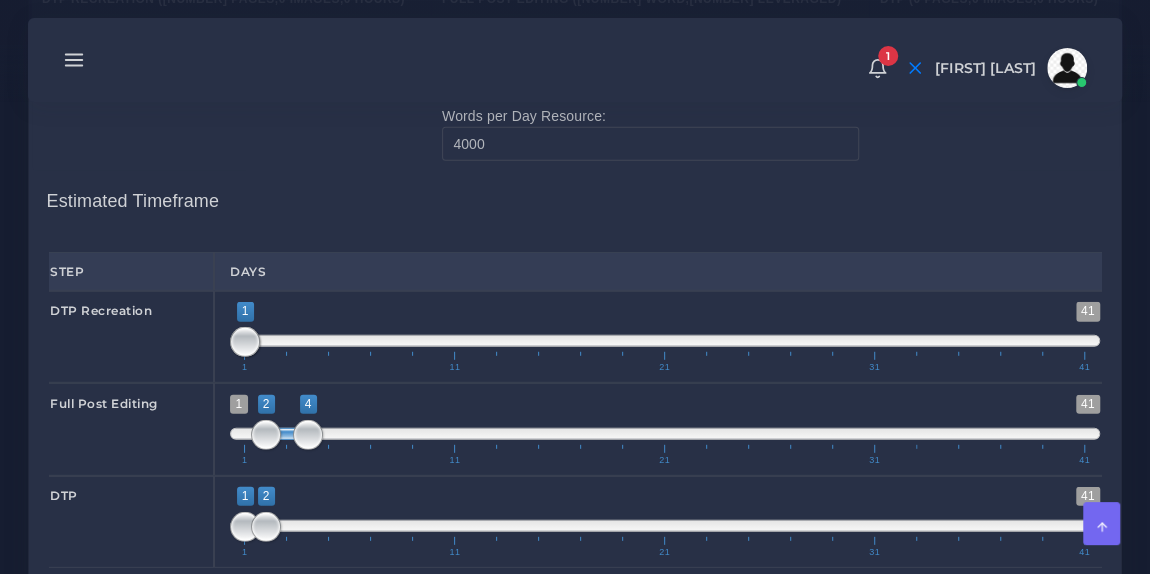 drag, startPoint x: 267, startPoint y: 446, endPoint x: 279, endPoint y: 453, distance: 13.892444 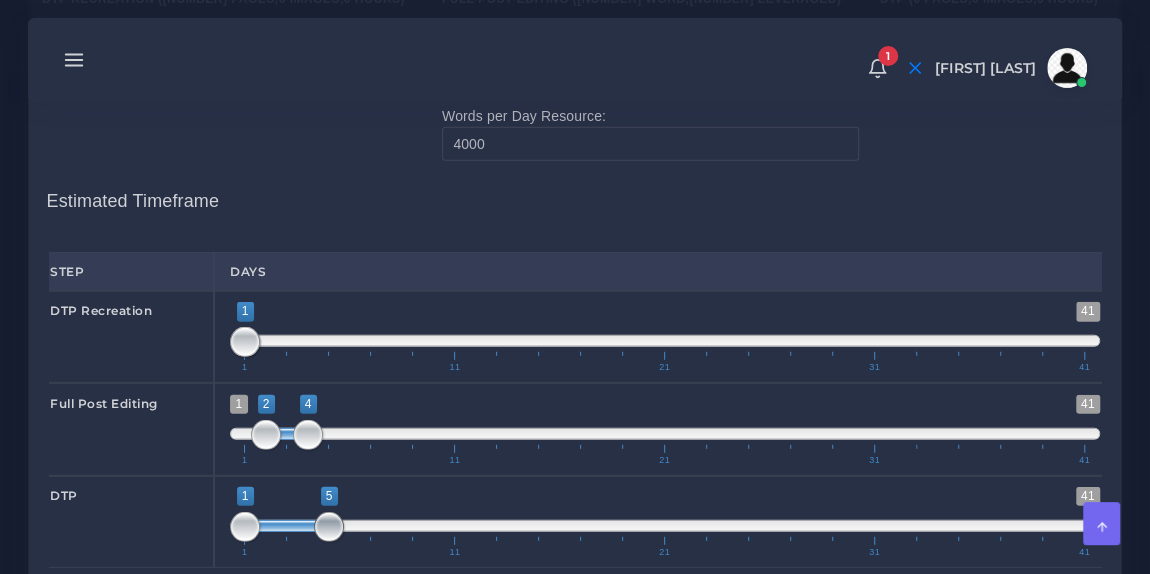 drag, startPoint x: 263, startPoint y: 531, endPoint x: 319, endPoint y: 535, distance: 56.142673 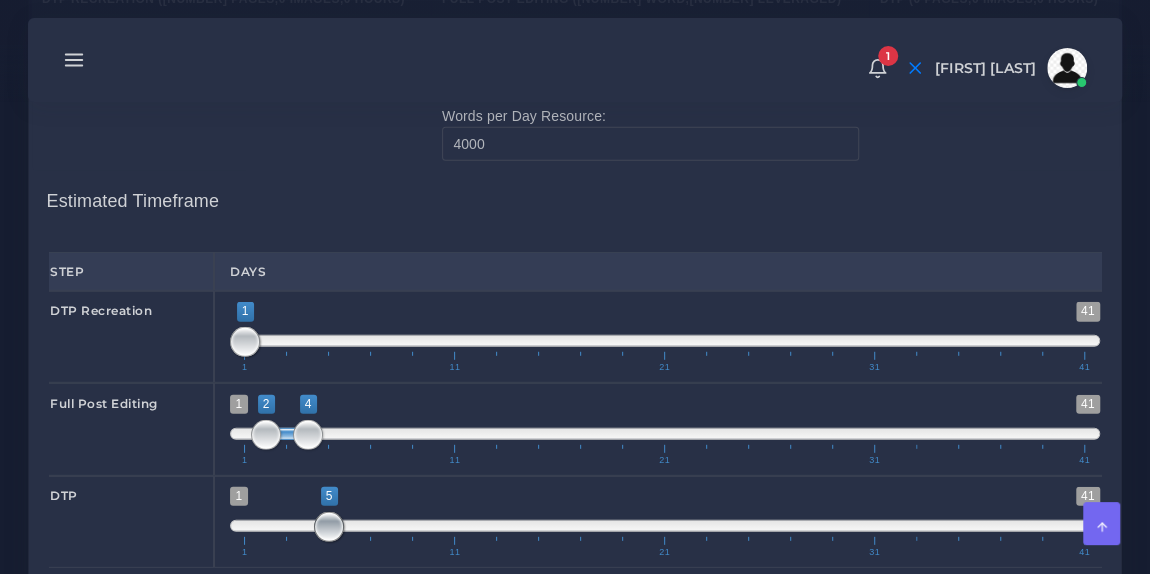 drag, startPoint x: 249, startPoint y: 535, endPoint x: 324, endPoint y: 545, distance: 75.66373 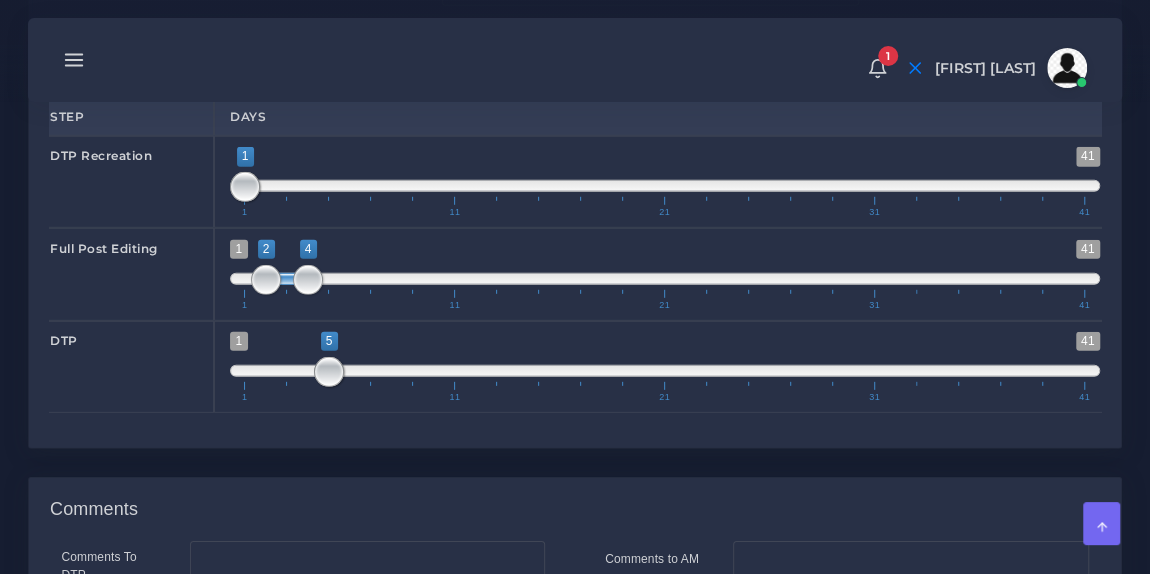 scroll, scrollTop: 2776, scrollLeft: 0, axis: vertical 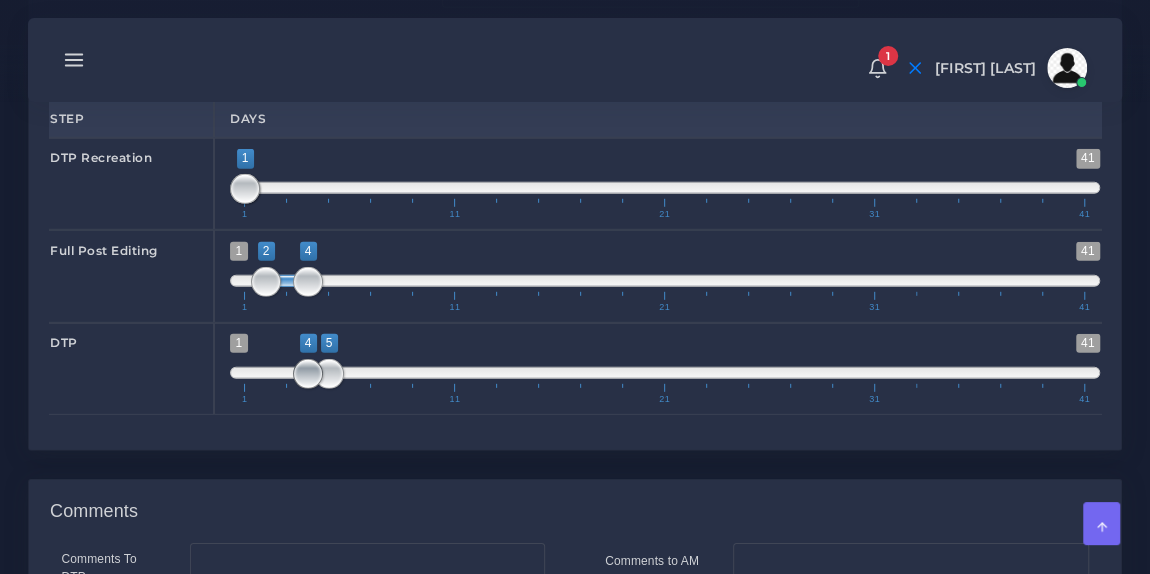 drag, startPoint x: 331, startPoint y: 383, endPoint x: 318, endPoint y: 383, distance: 13 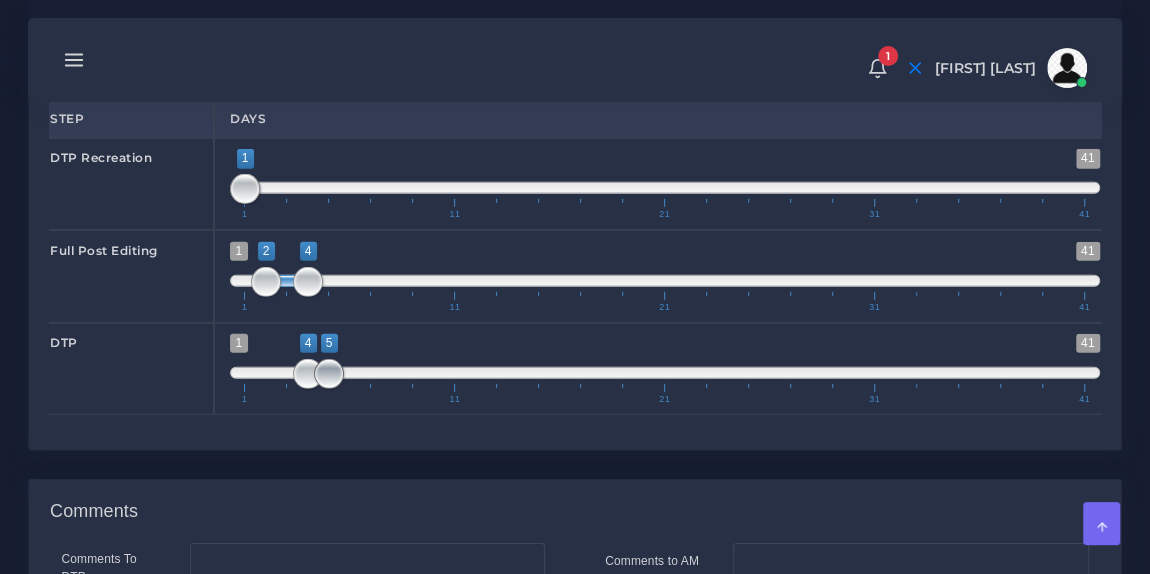 type on "4;4" 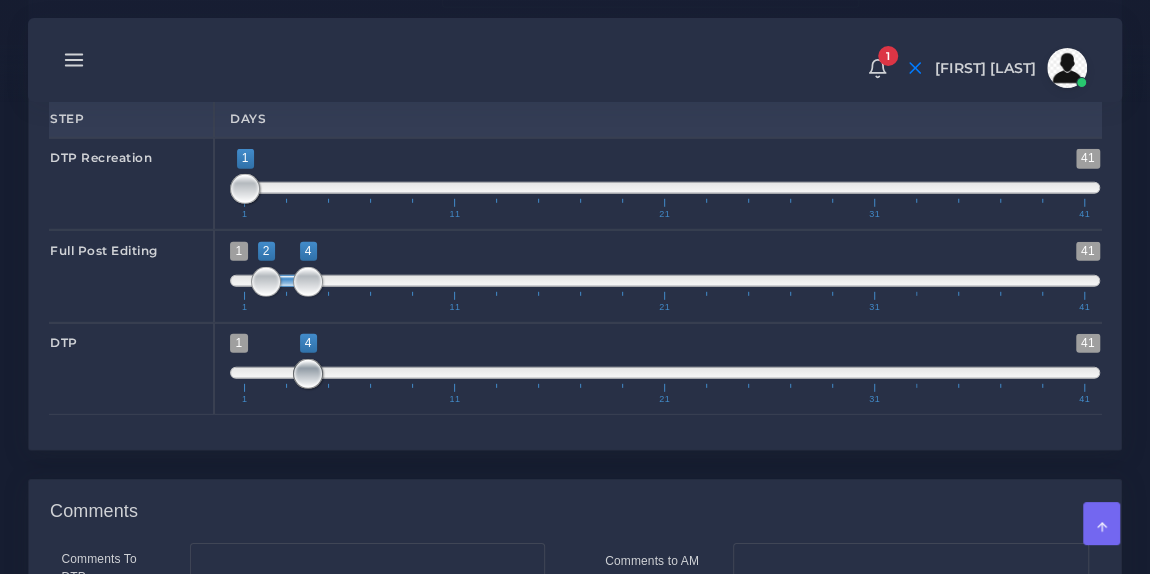 drag, startPoint x: 329, startPoint y: 387, endPoint x: 310, endPoint y: 388, distance: 19.026299 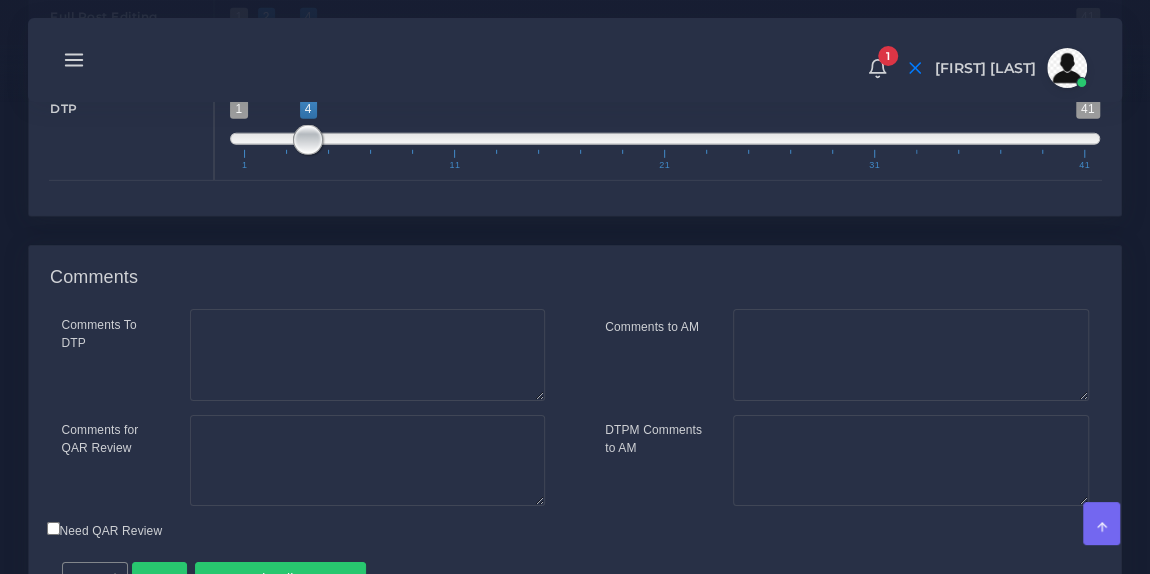 scroll, scrollTop: 3133, scrollLeft: 0, axis: vertical 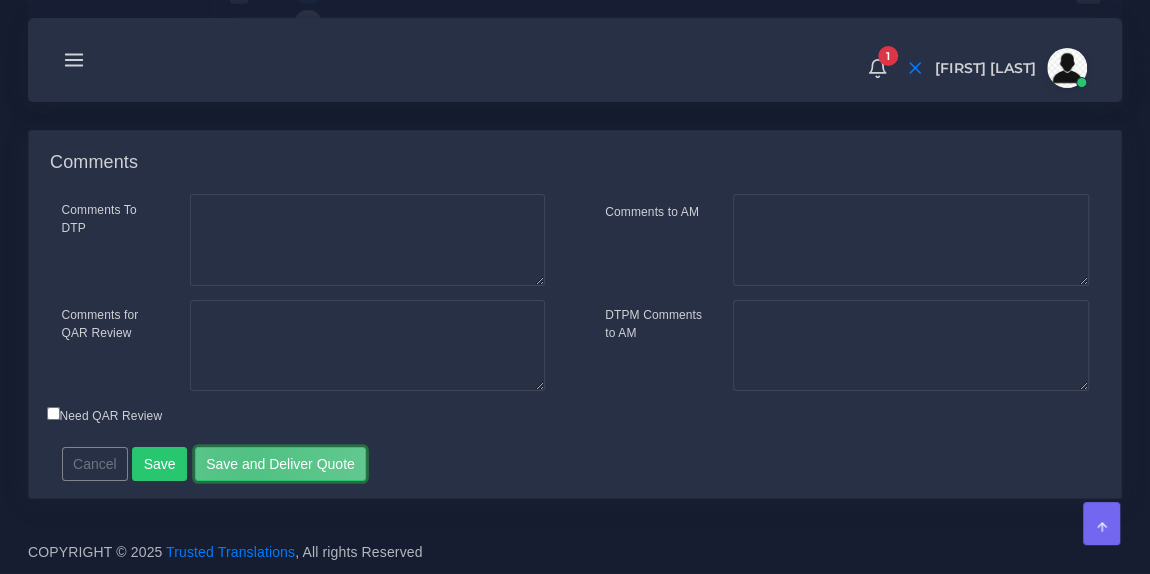 click on "Save and  Deliver Quote" at bounding box center (281, 464) 